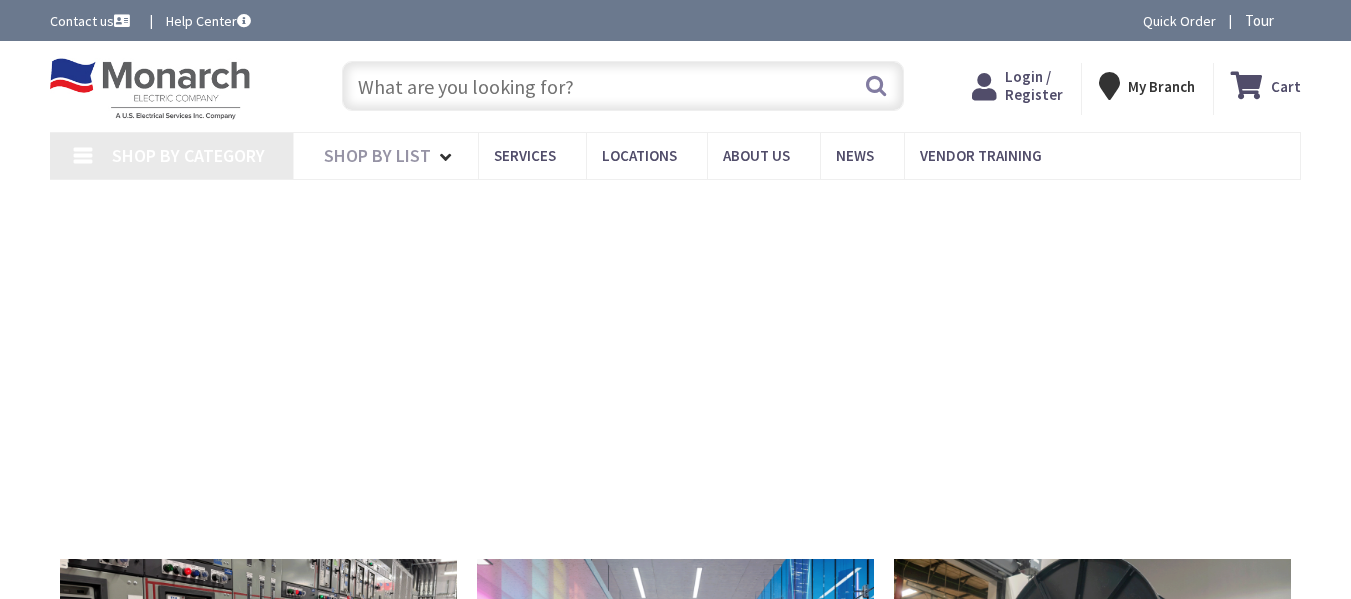 scroll, scrollTop: 0, scrollLeft: 0, axis: both 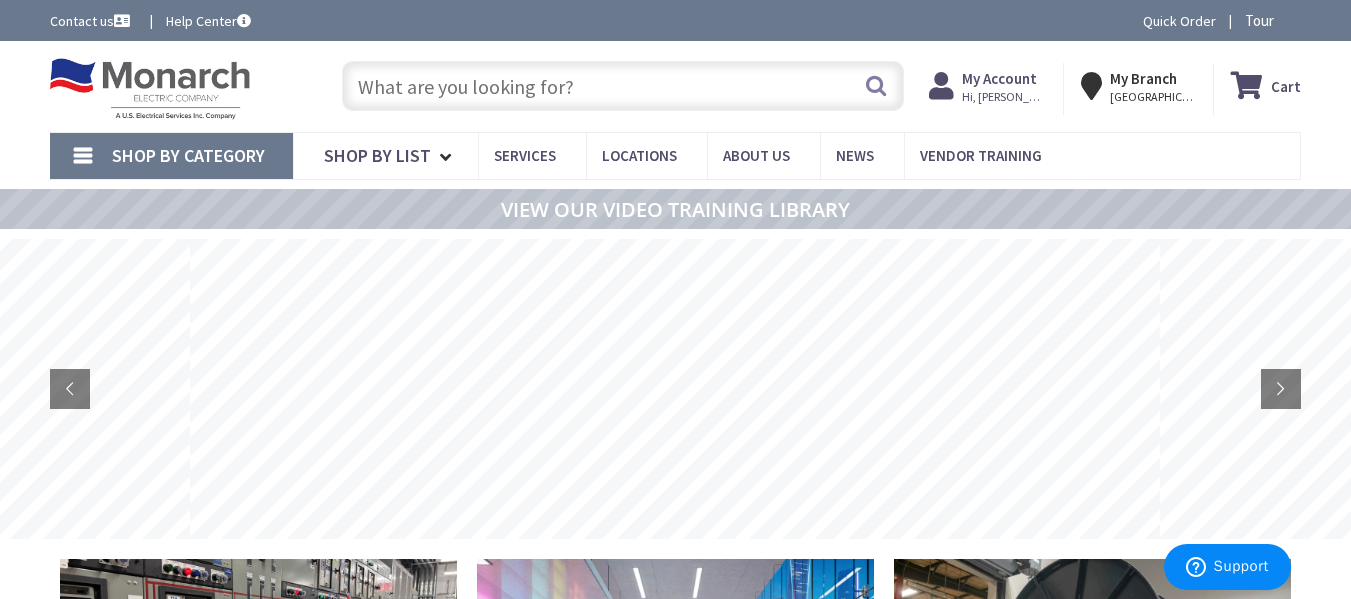click at bounding box center [623, 86] 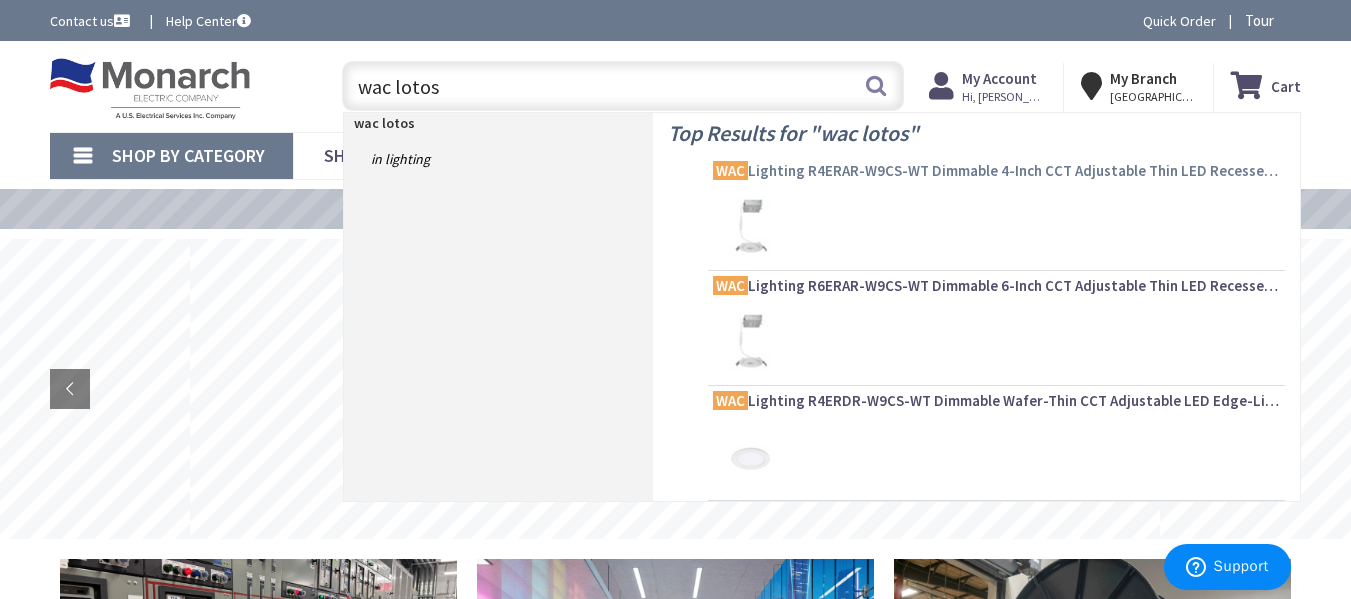 type on "wac lotos" 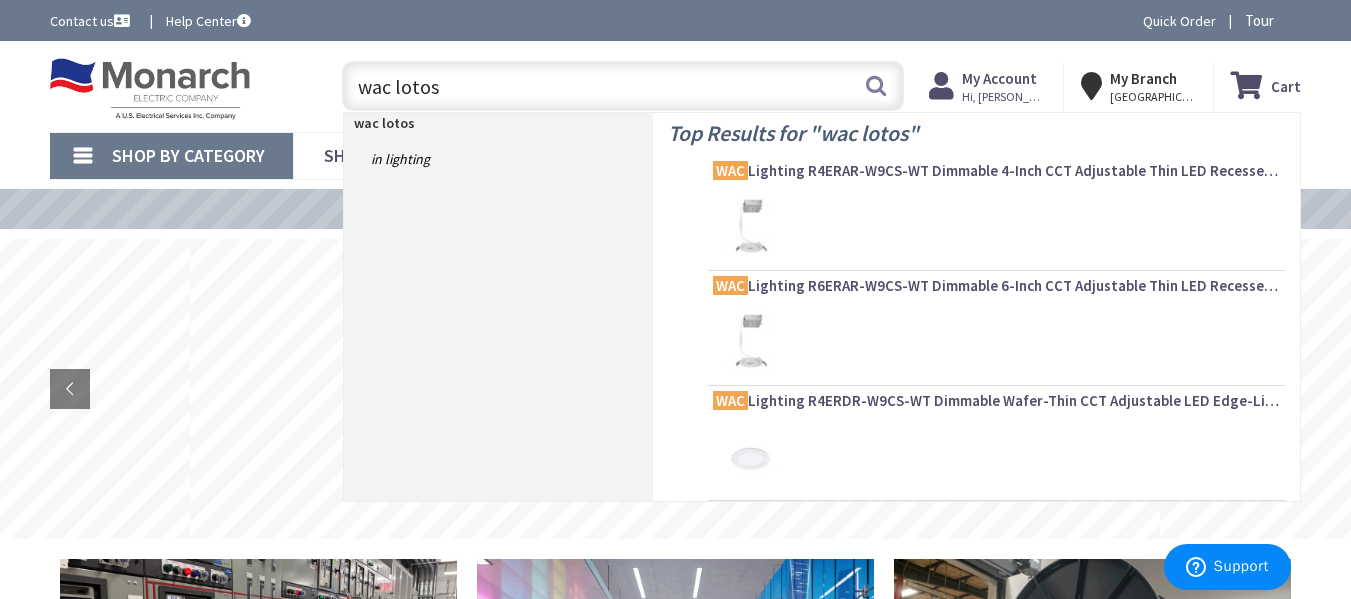 click on "WAC  Lighting R4ERAR-W9CS-WT Dimmable 4-Inch CCT Adjustable Thin LED Recessed Downlight 9-Watt 120 - 277-Volt AC 2700/3000/3500/4000/5000K 90 CRI 800-Lumens White Electrostatically Powder Coated  Lotos" at bounding box center [996, 171] 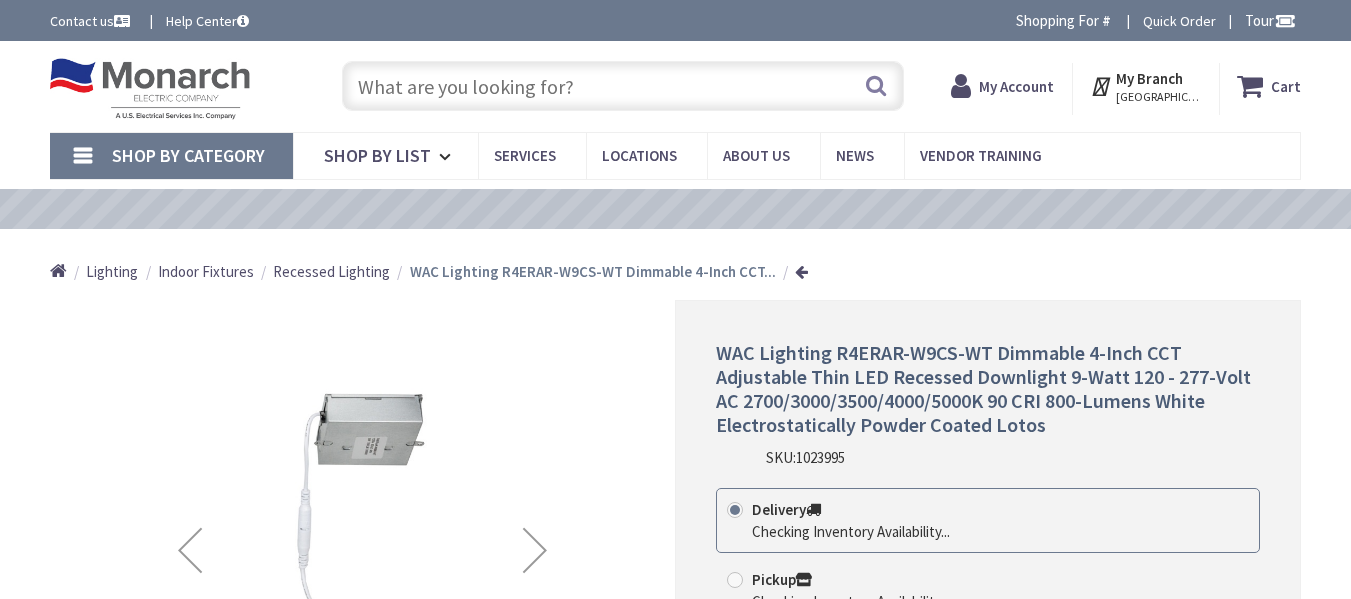 scroll, scrollTop: 0, scrollLeft: 0, axis: both 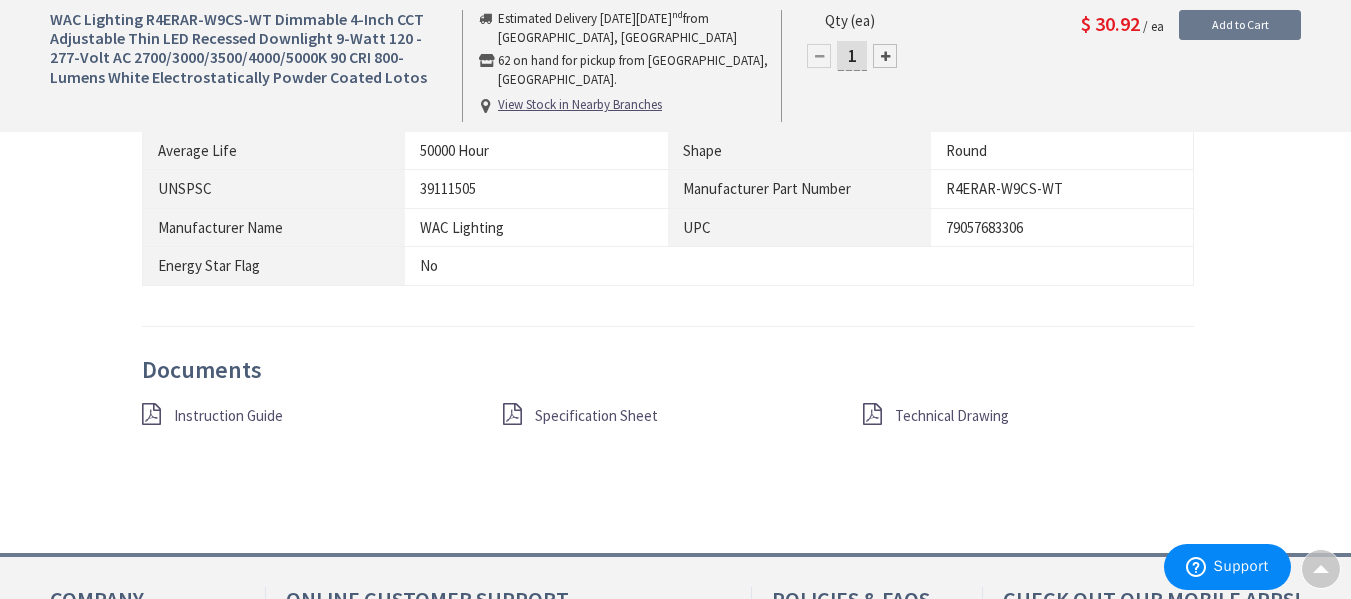 click on "Specification Sheet" at bounding box center [596, 415] 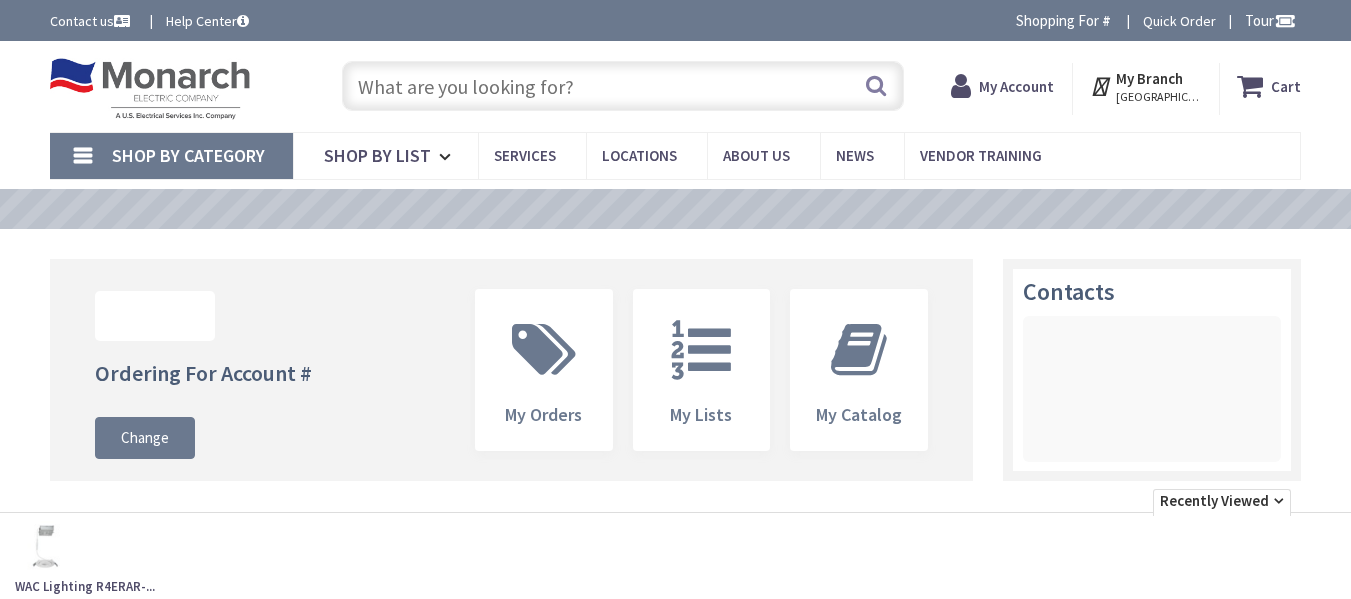scroll, scrollTop: 0, scrollLeft: 0, axis: both 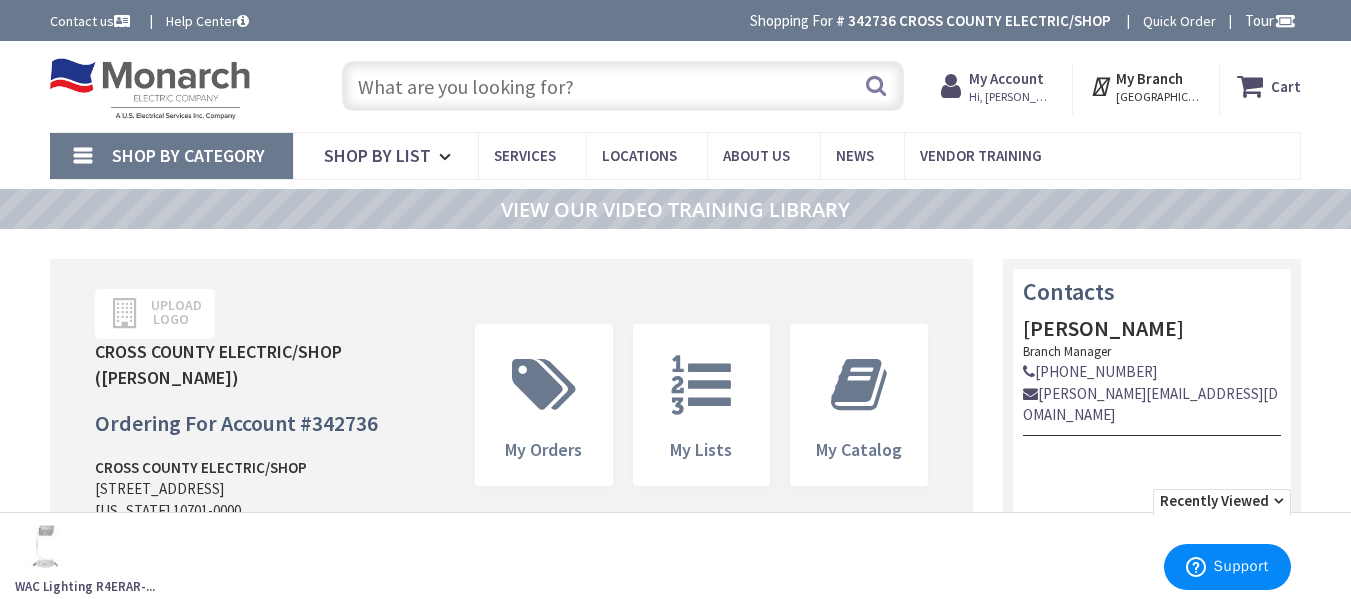 click at bounding box center [623, 86] 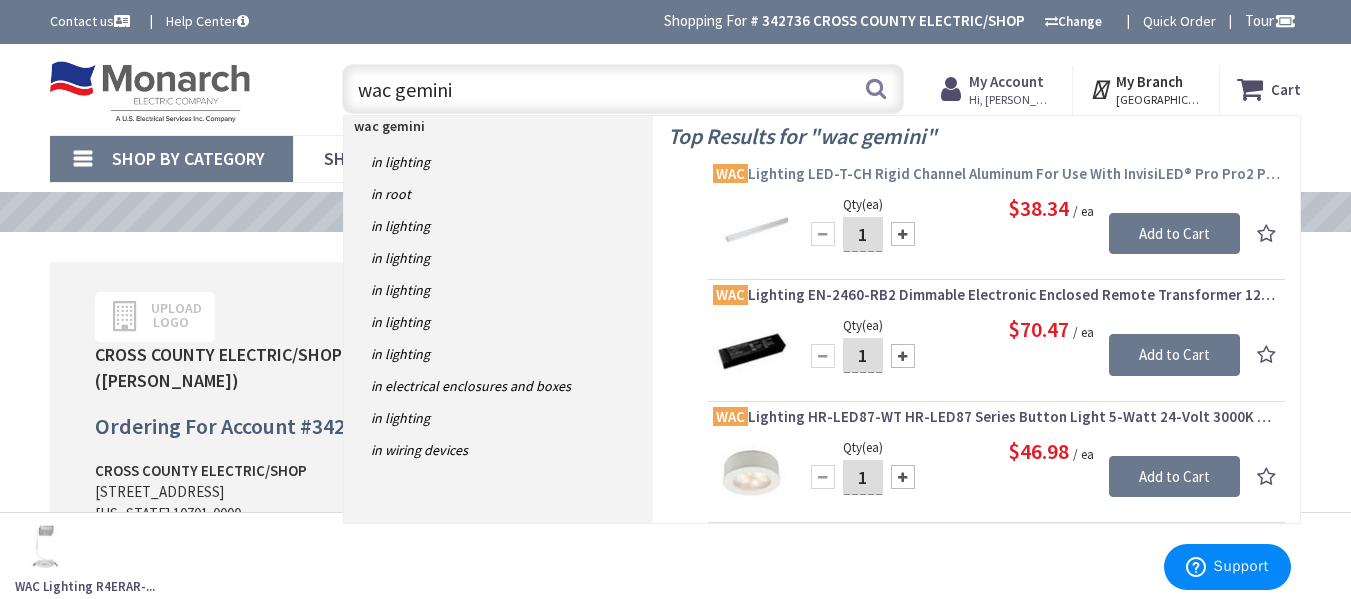 type on "wac gemini" 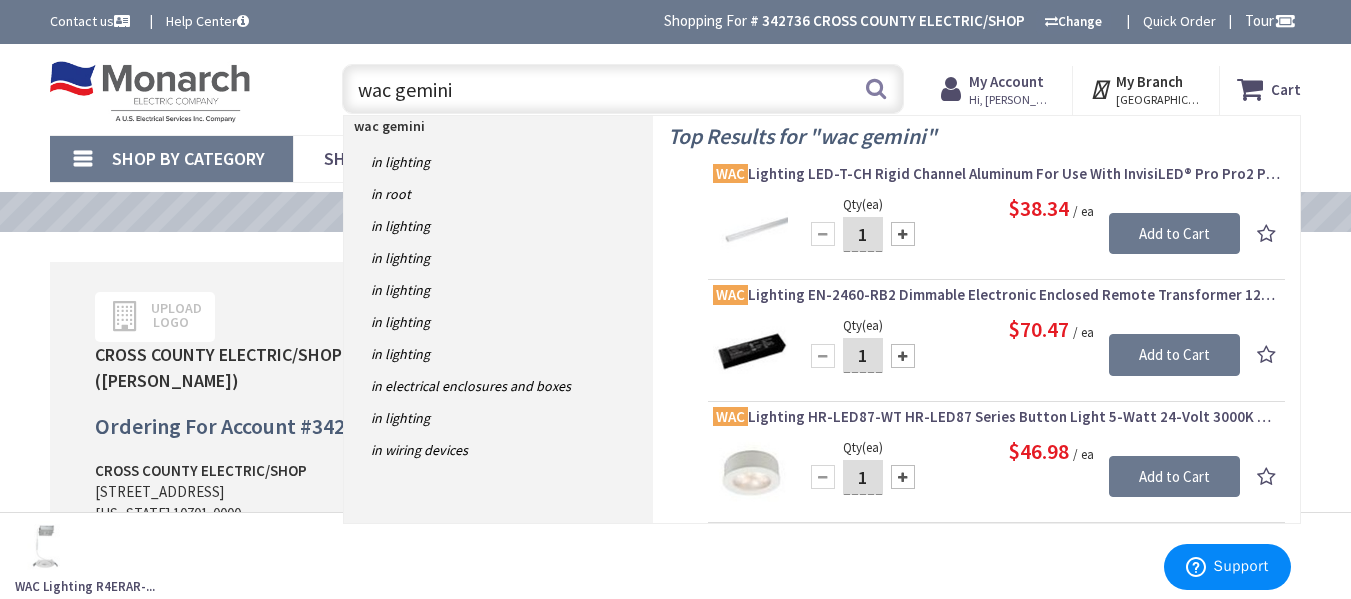 click on "WAC  Lighting LED-T-CH Rigid Channel Aluminum For Use With InvisiLED® Pro Pro2 Pro3 LITE Classic Daylight to Sunset Palette Tape Light" at bounding box center [996, 174] 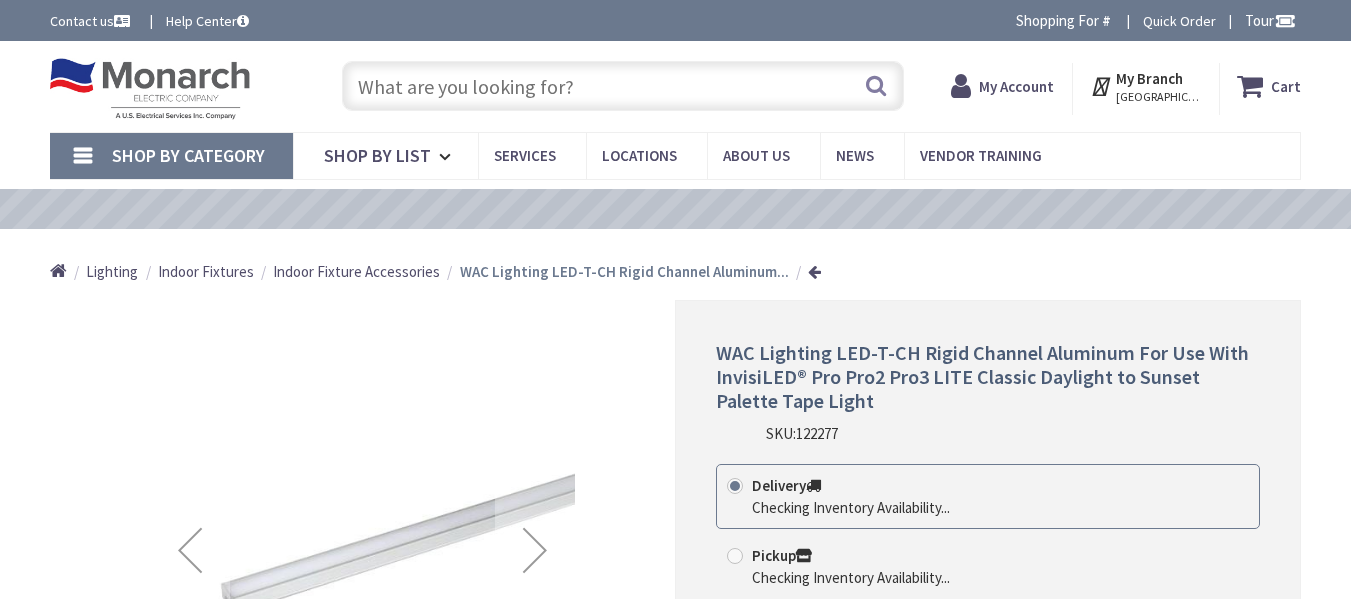 scroll, scrollTop: 0, scrollLeft: 0, axis: both 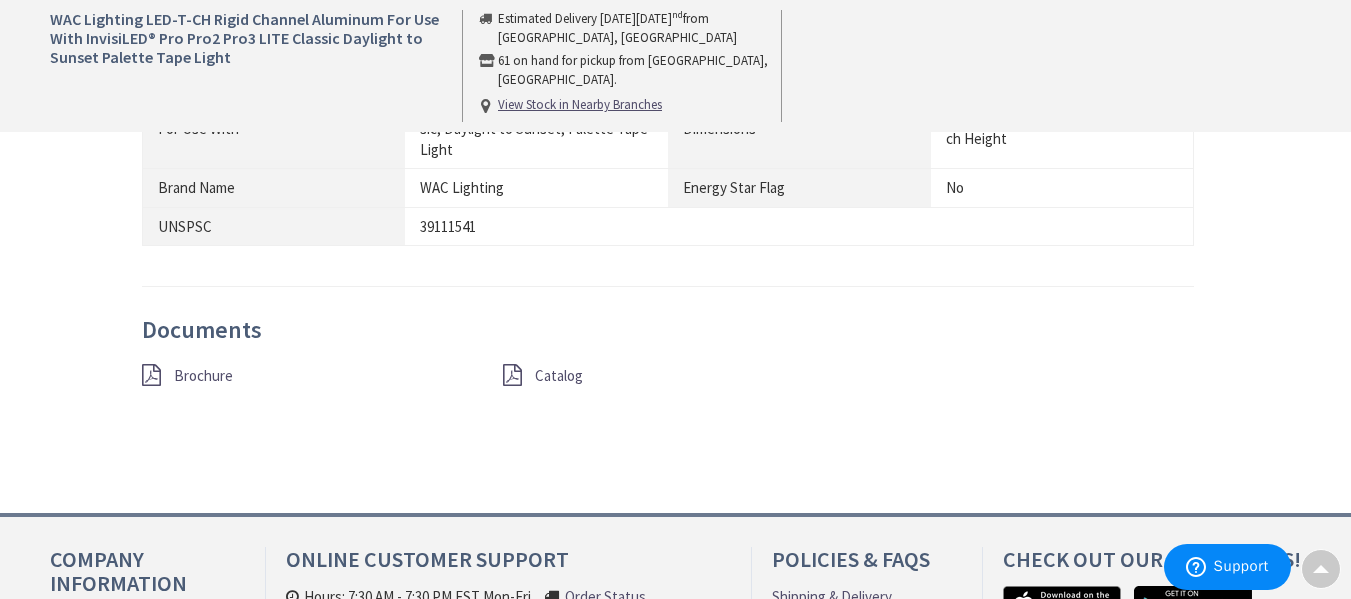 click on "Brochure" at bounding box center (203, 375) 